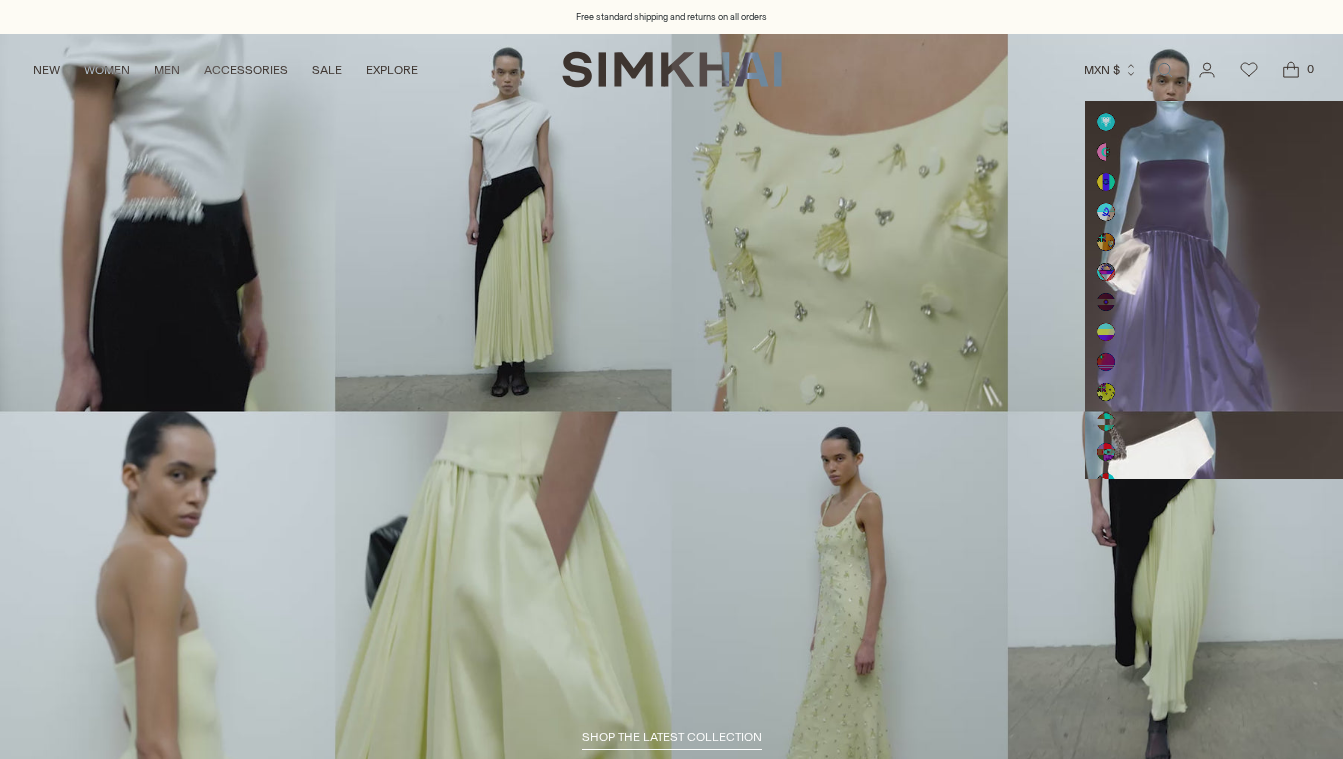 scroll, scrollTop: 0, scrollLeft: 0, axis: both 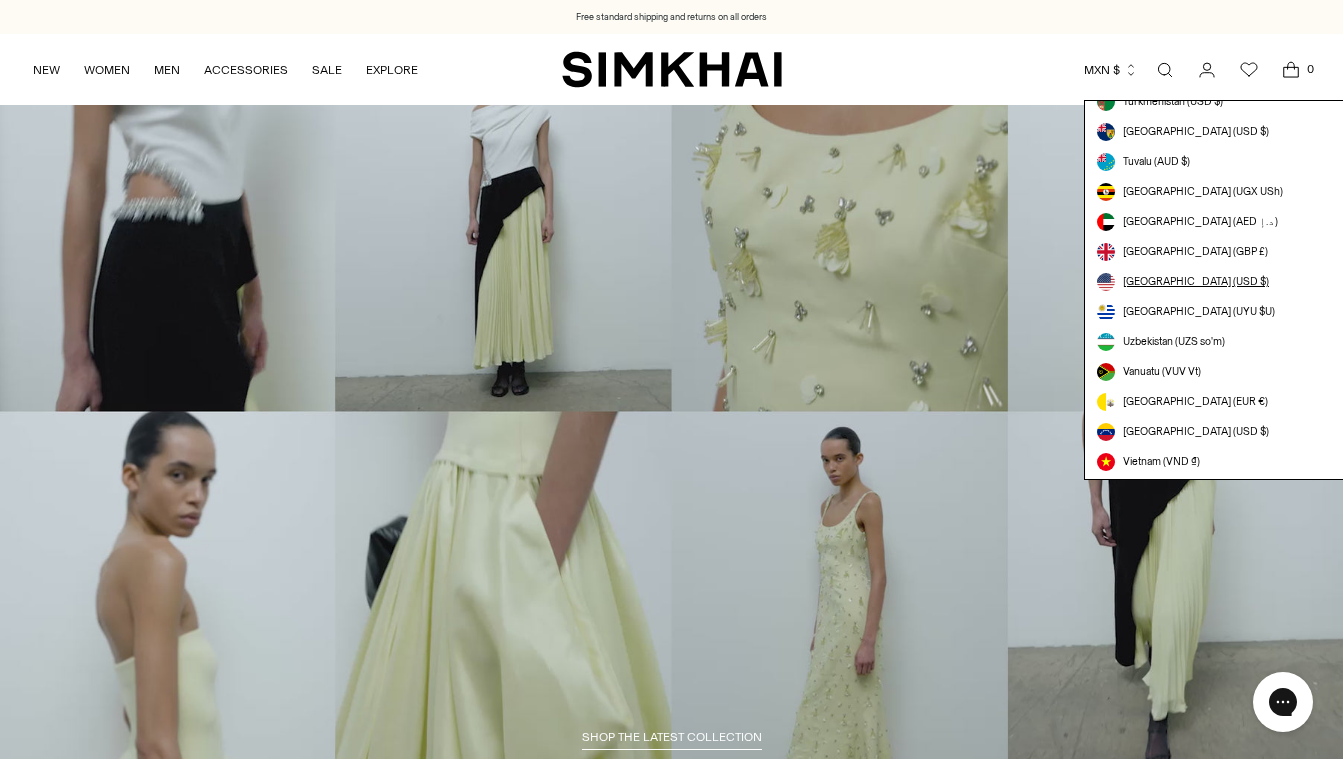 click on "[GEOGRAPHIC_DATA] (USD
$)" at bounding box center (1226, 282) 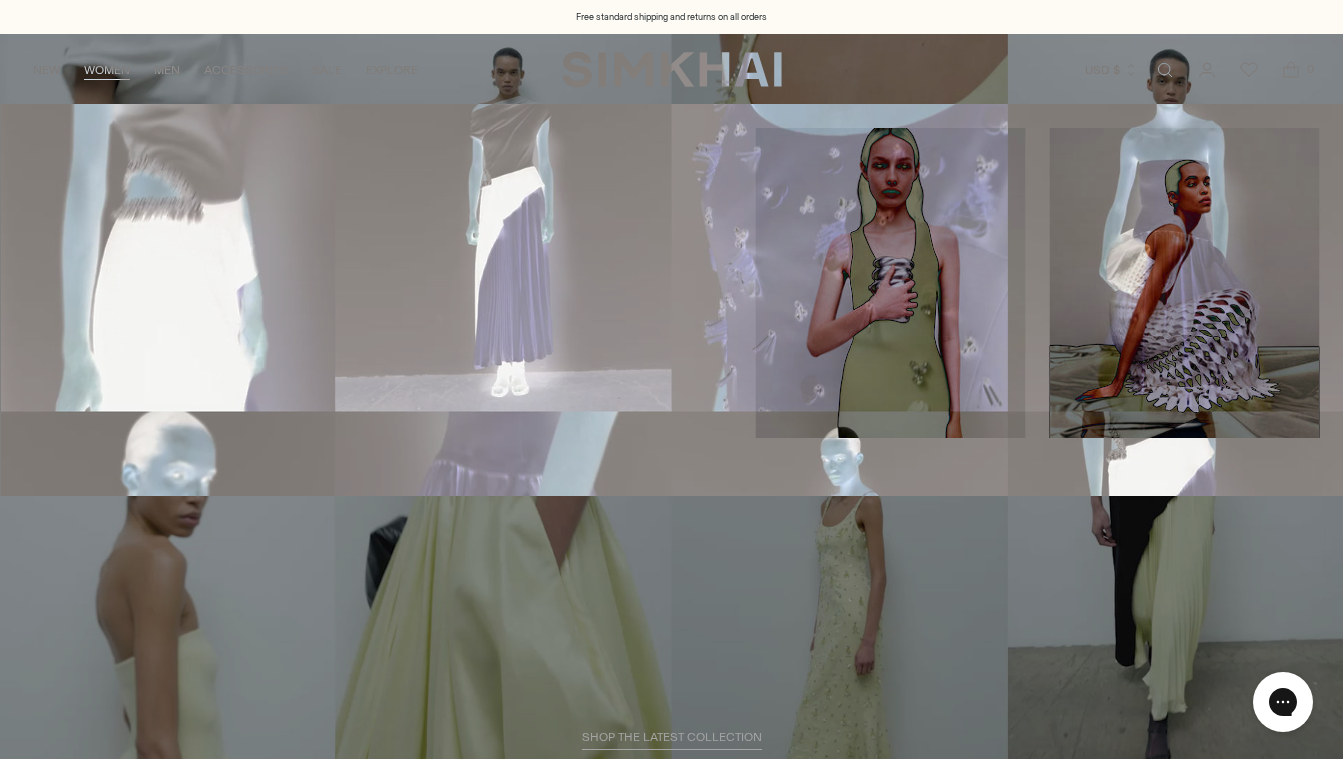 scroll, scrollTop: 0, scrollLeft: 0, axis: both 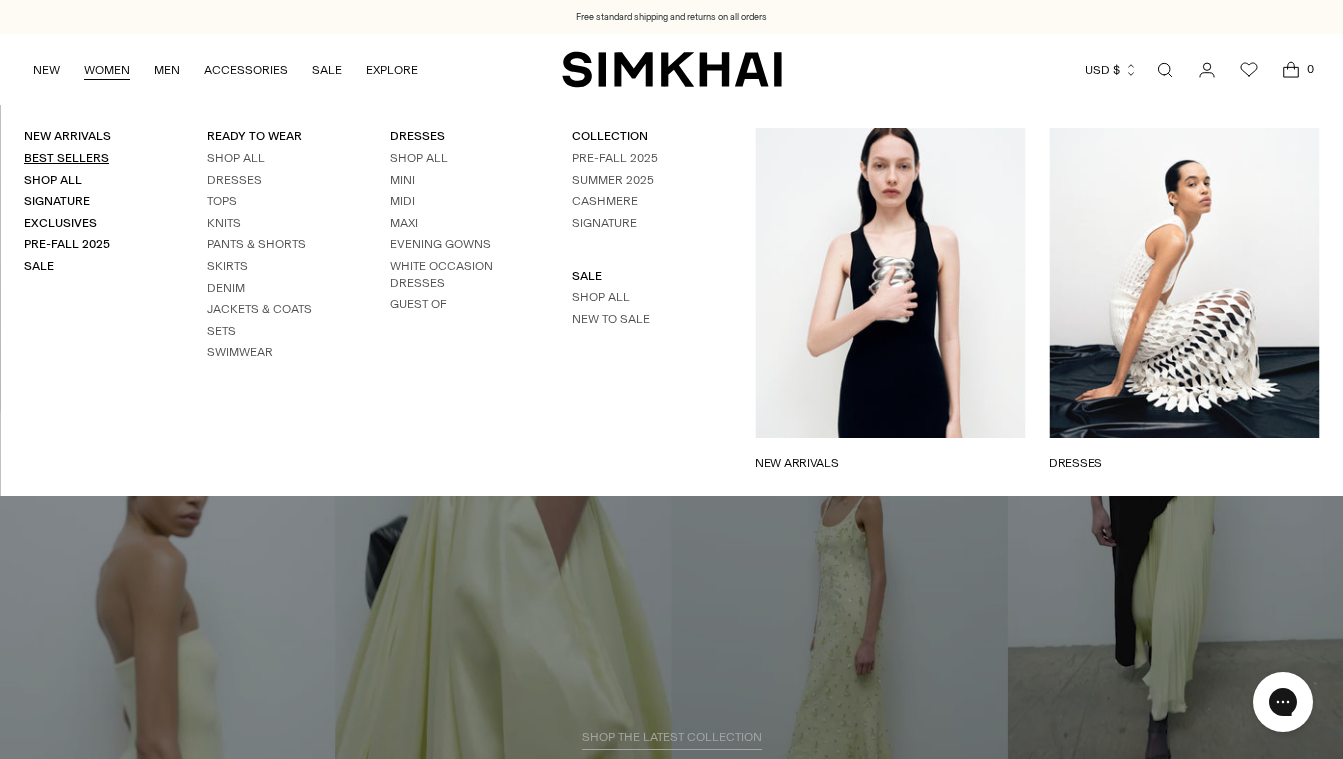 click on "Best Sellers" at bounding box center [66, 158] 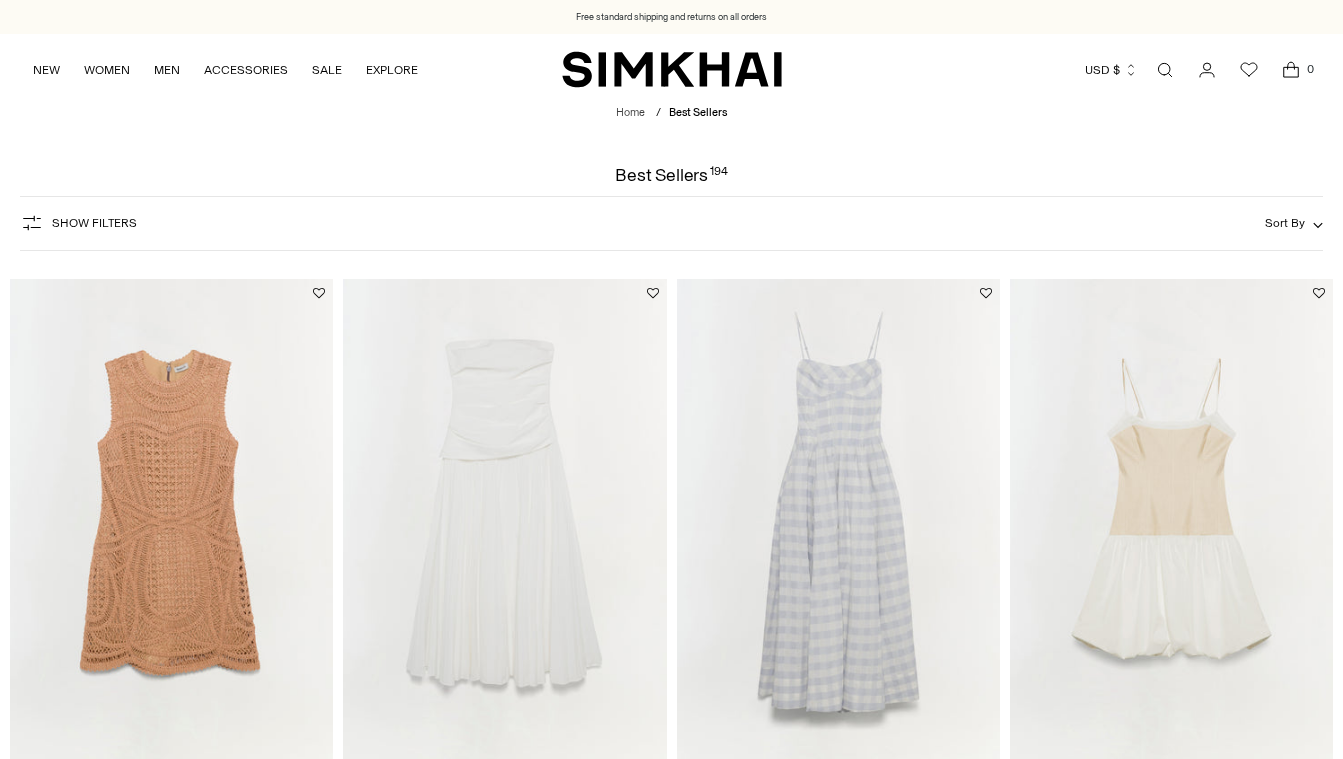 scroll, scrollTop: 109, scrollLeft: 0, axis: vertical 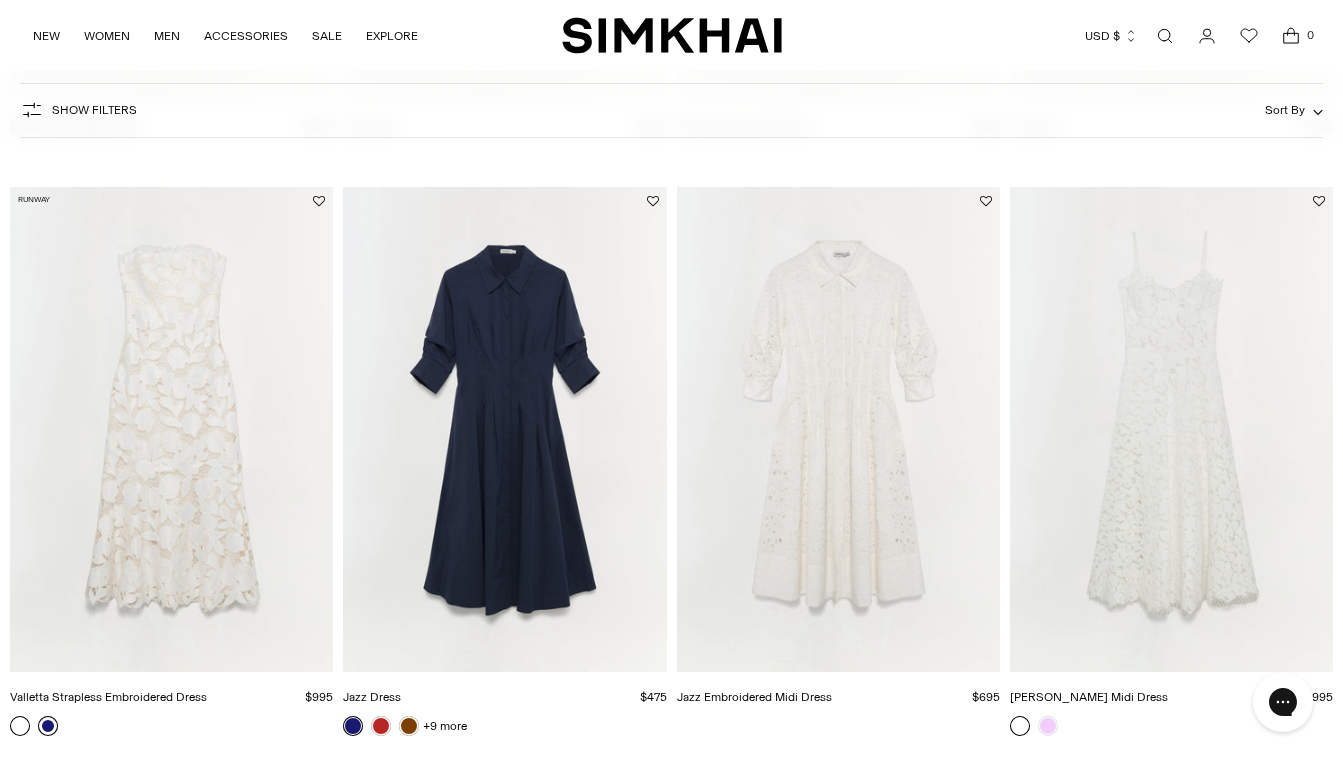 click at bounding box center (48, 726) 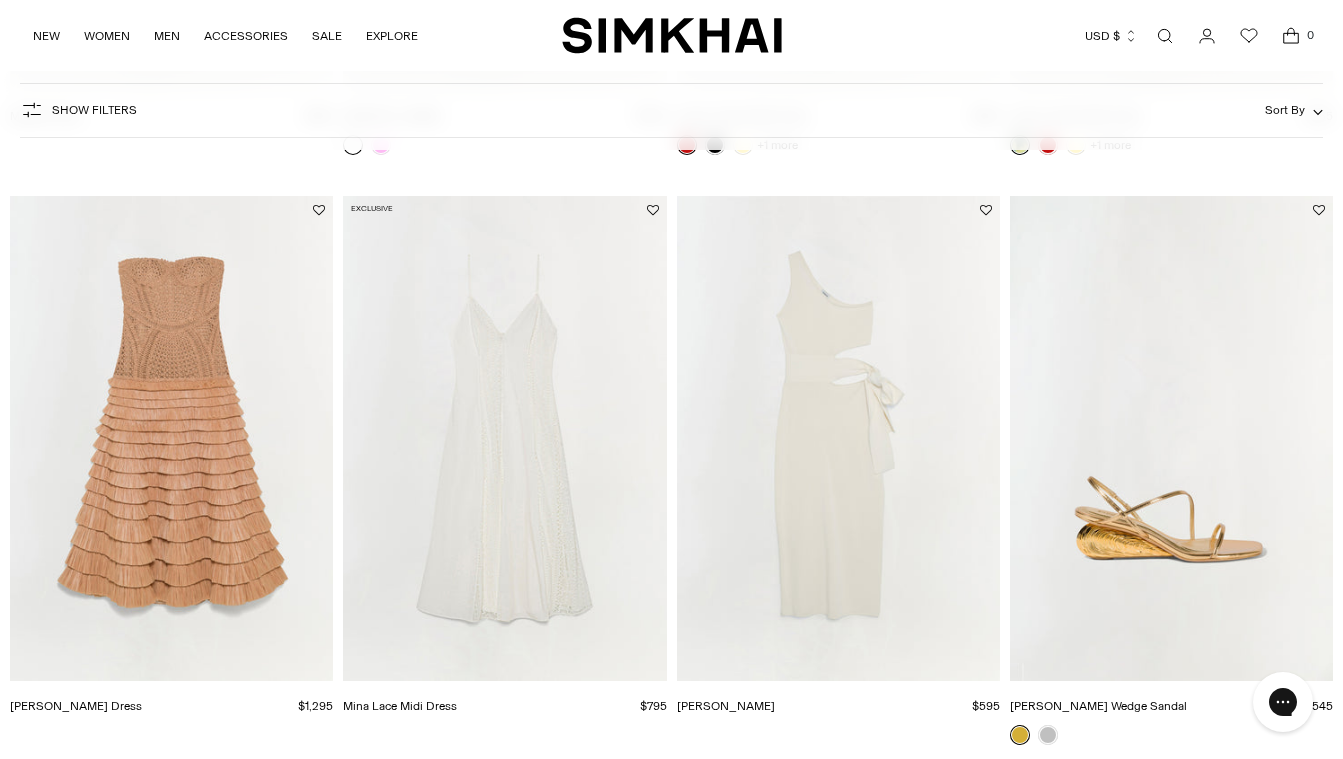 scroll, scrollTop: 4190, scrollLeft: 0, axis: vertical 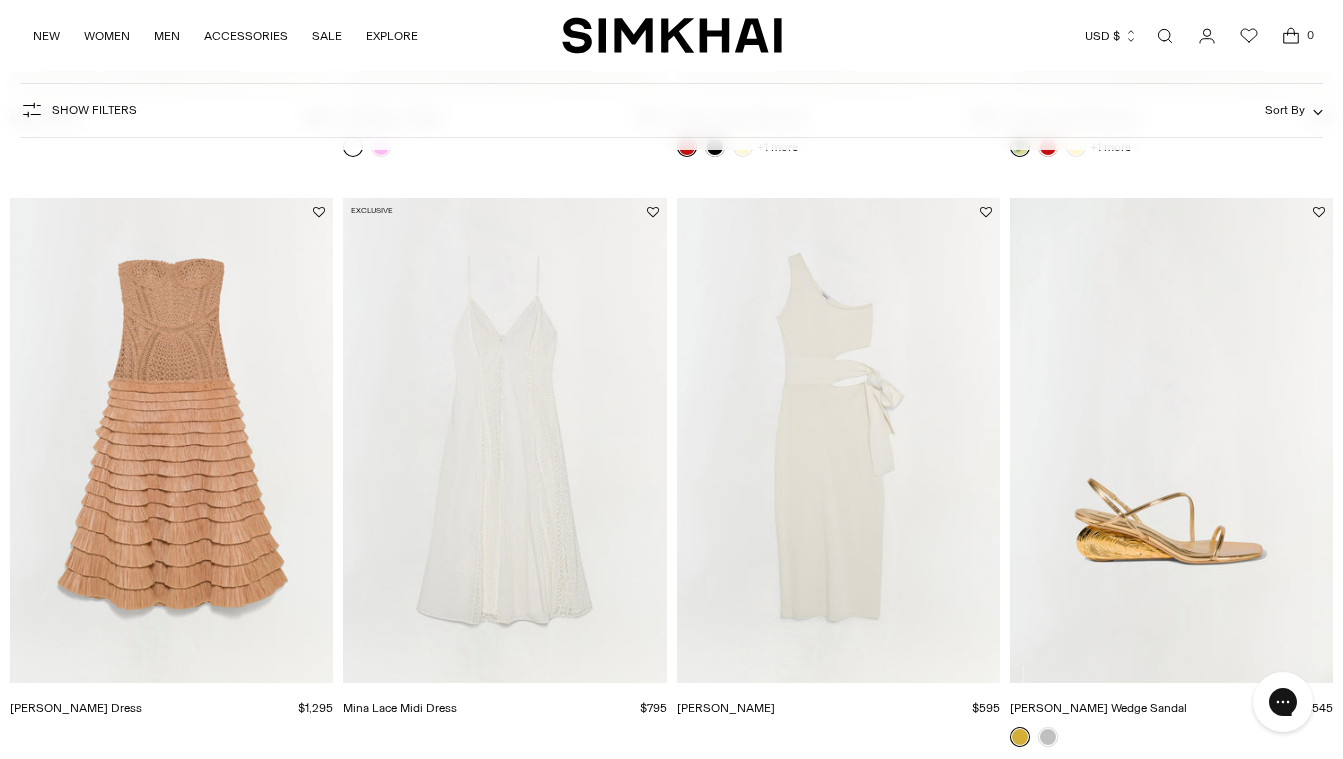 click at bounding box center (0, 0) 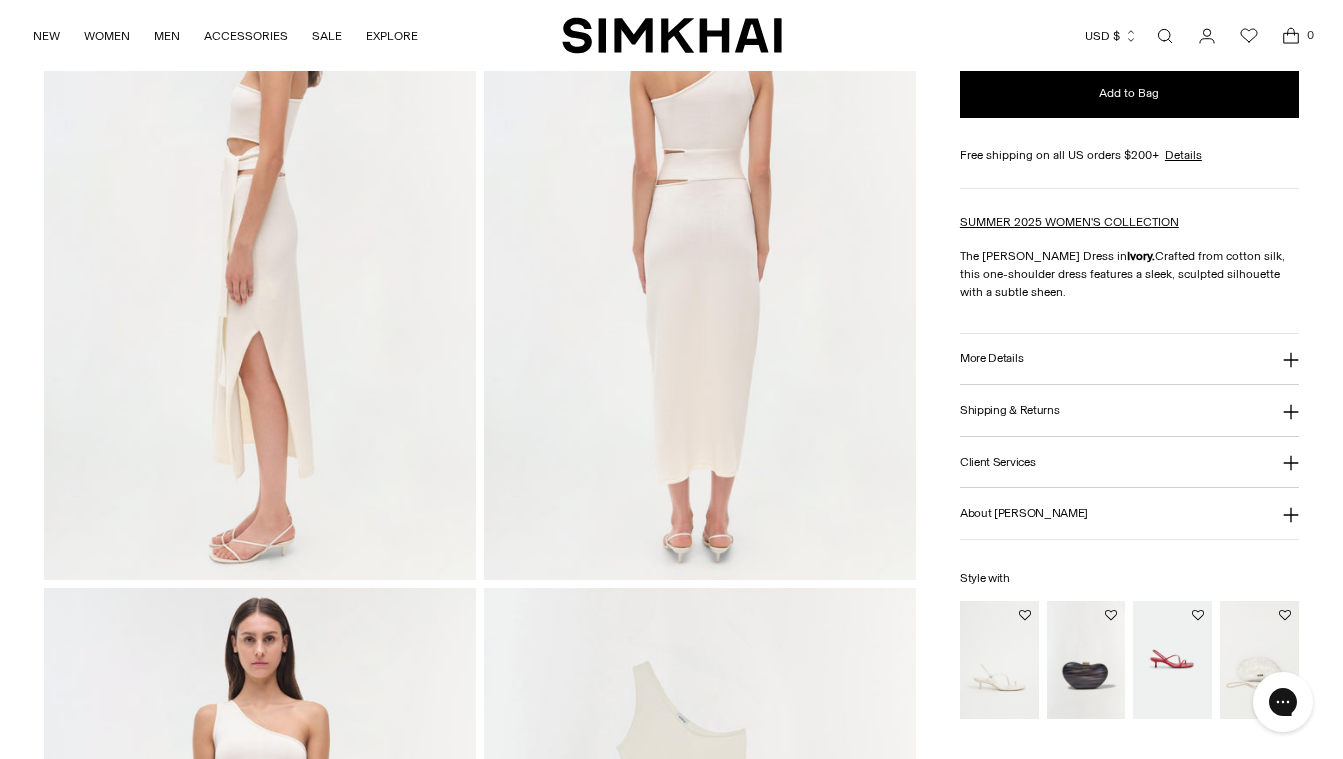 scroll, scrollTop: 0, scrollLeft: 0, axis: both 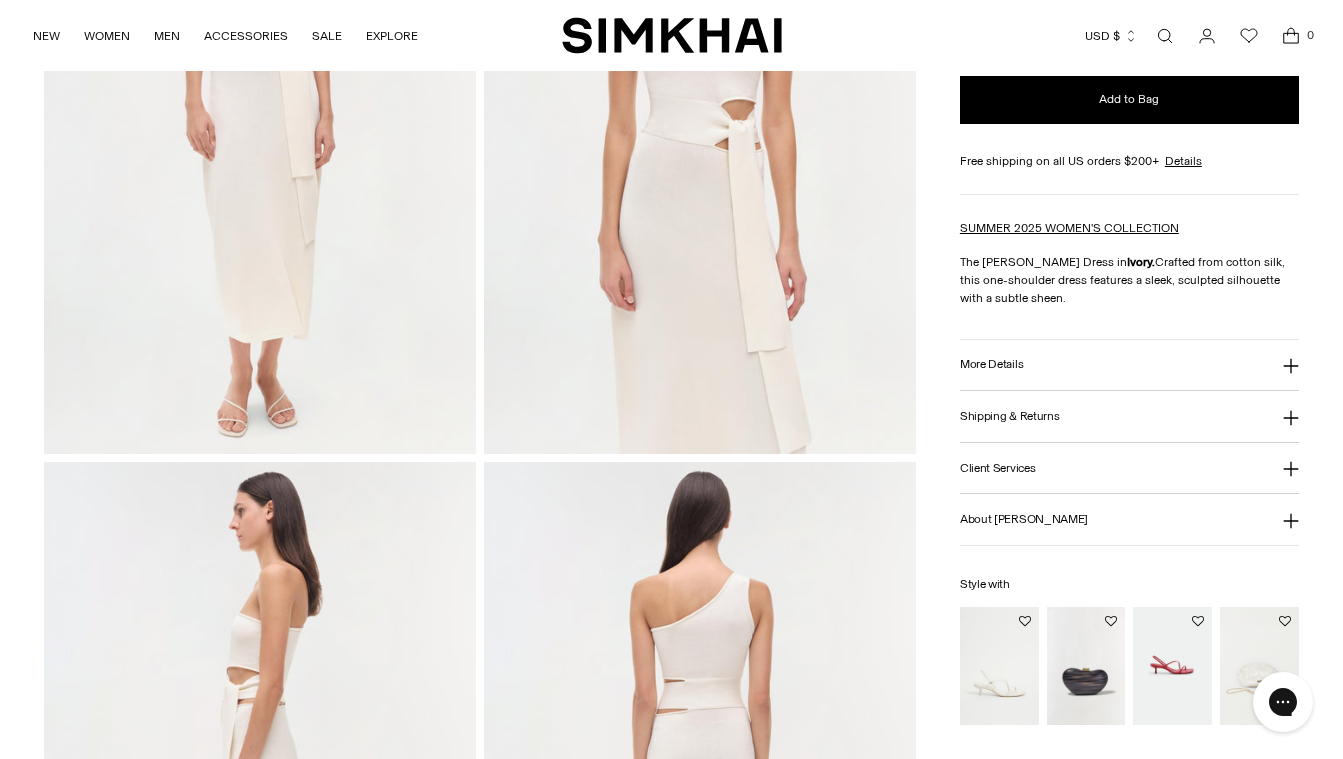 click on "More Details" at bounding box center (991, 364) 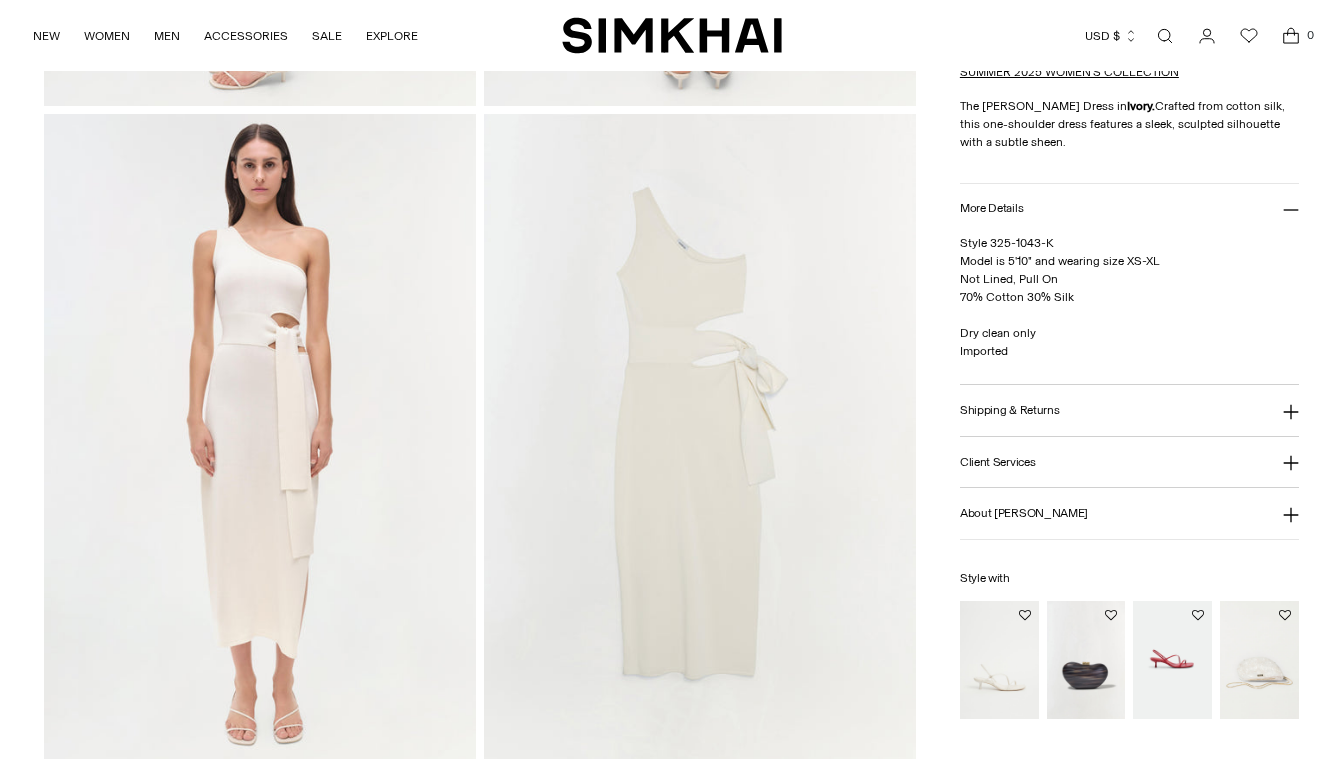 scroll, scrollTop: 1347, scrollLeft: 0, axis: vertical 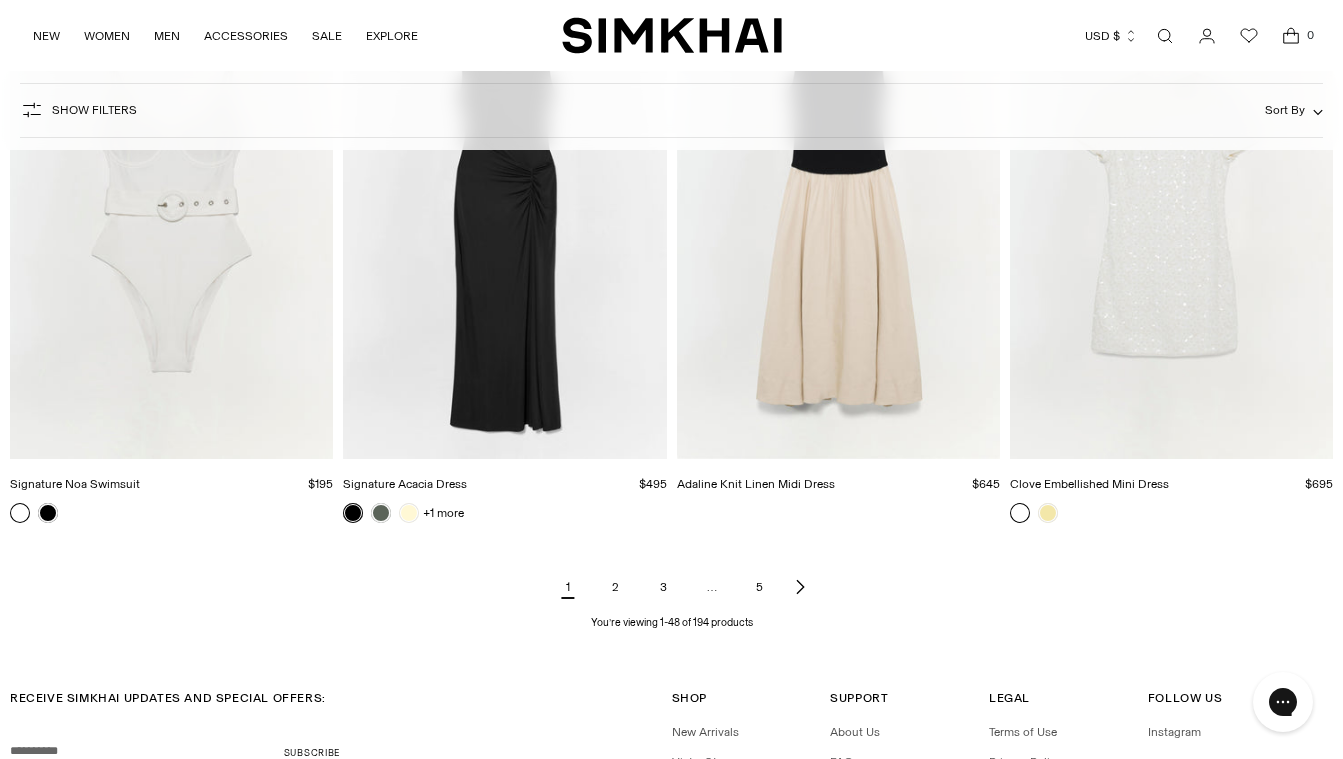 click 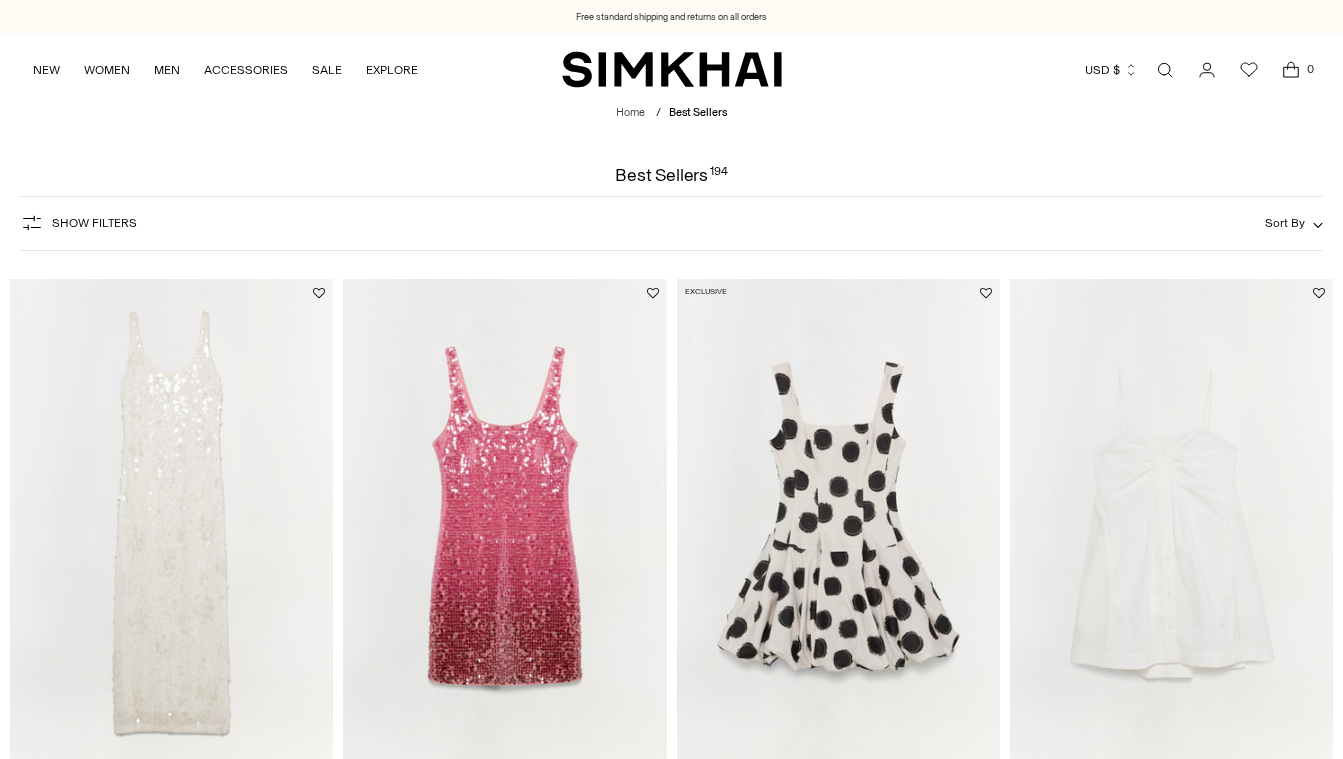 scroll, scrollTop: 415, scrollLeft: 0, axis: vertical 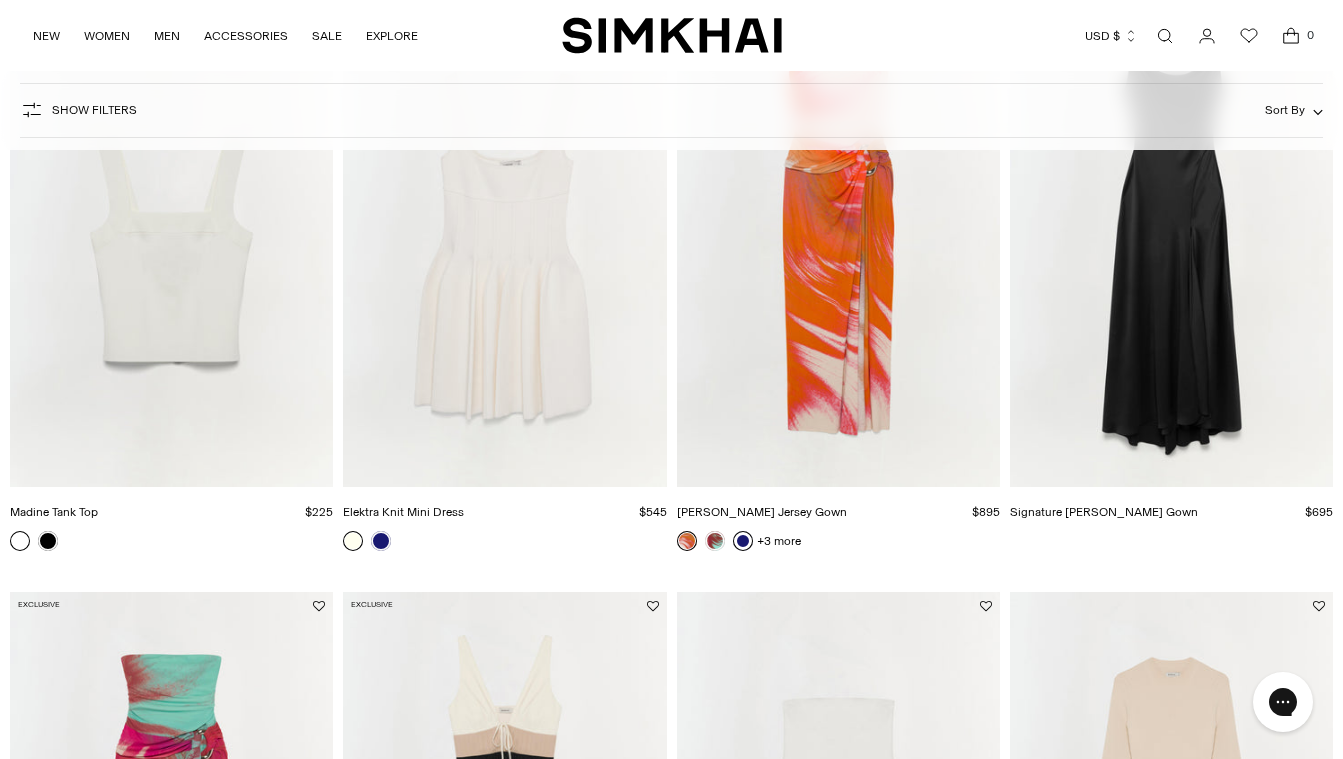 click at bounding box center [0, 0] 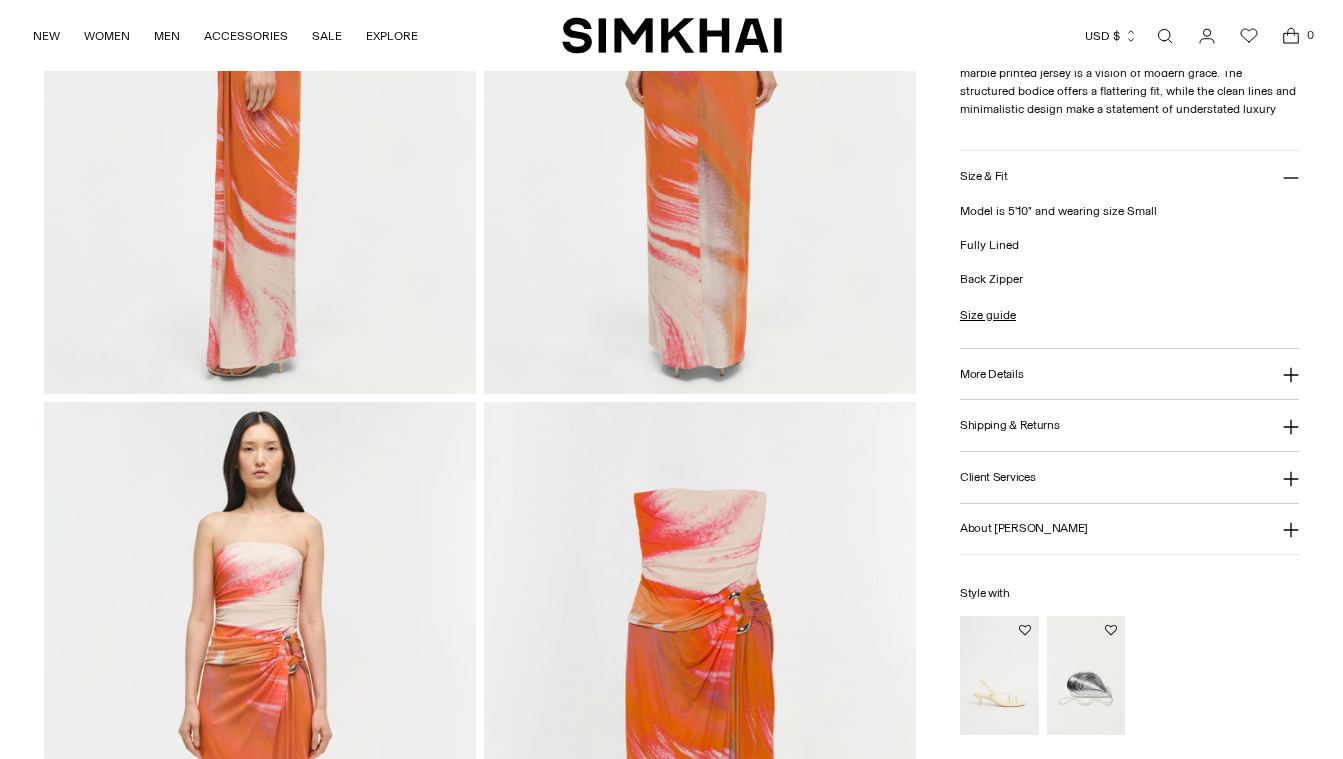 scroll, scrollTop: 0, scrollLeft: 0, axis: both 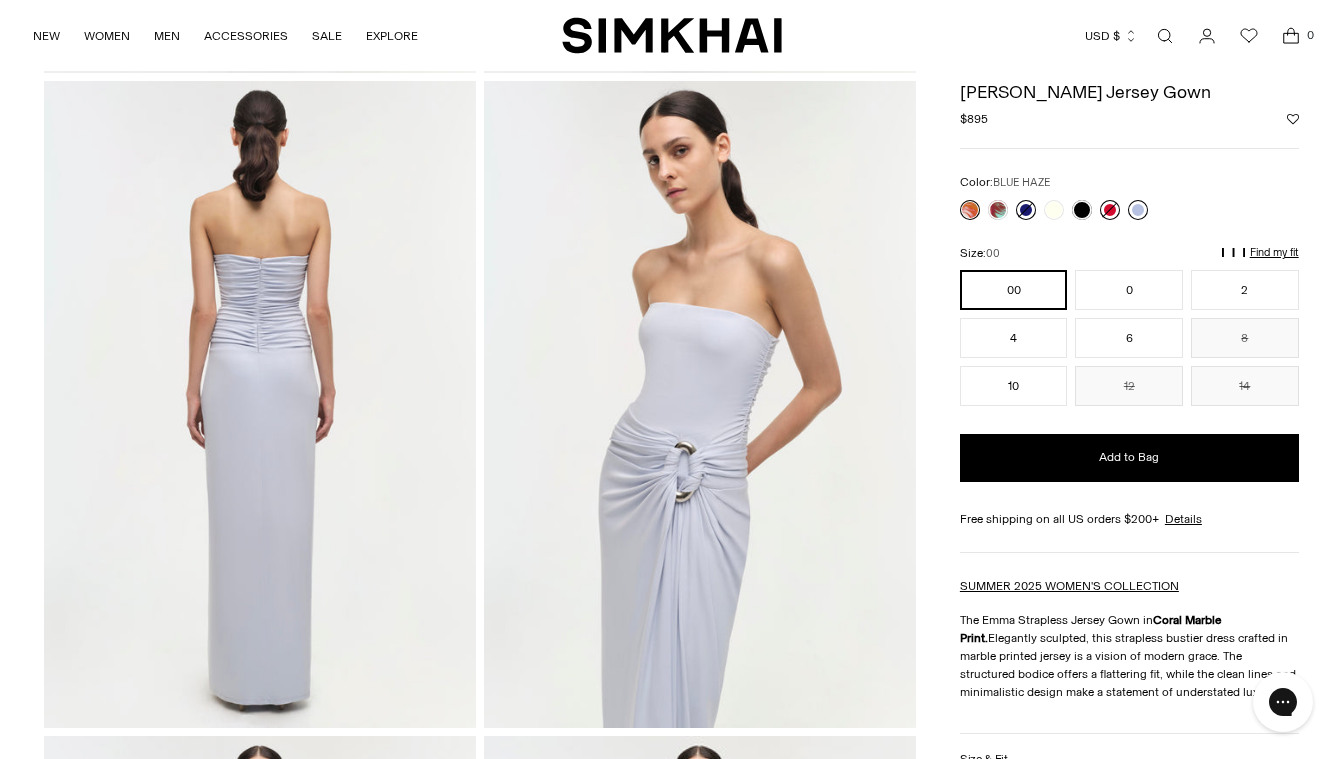click at bounding box center (1138, 210) 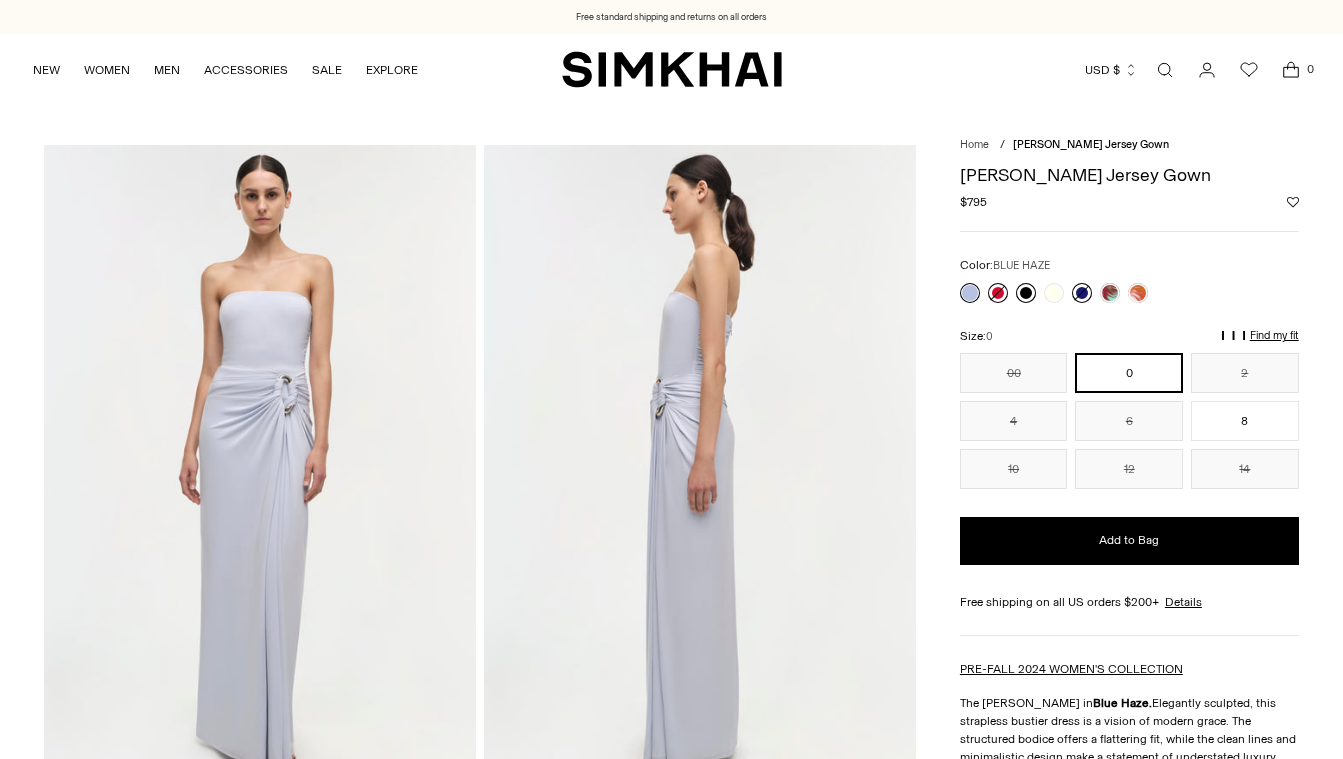 scroll, scrollTop: 4, scrollLeft: 0, axis: vertical 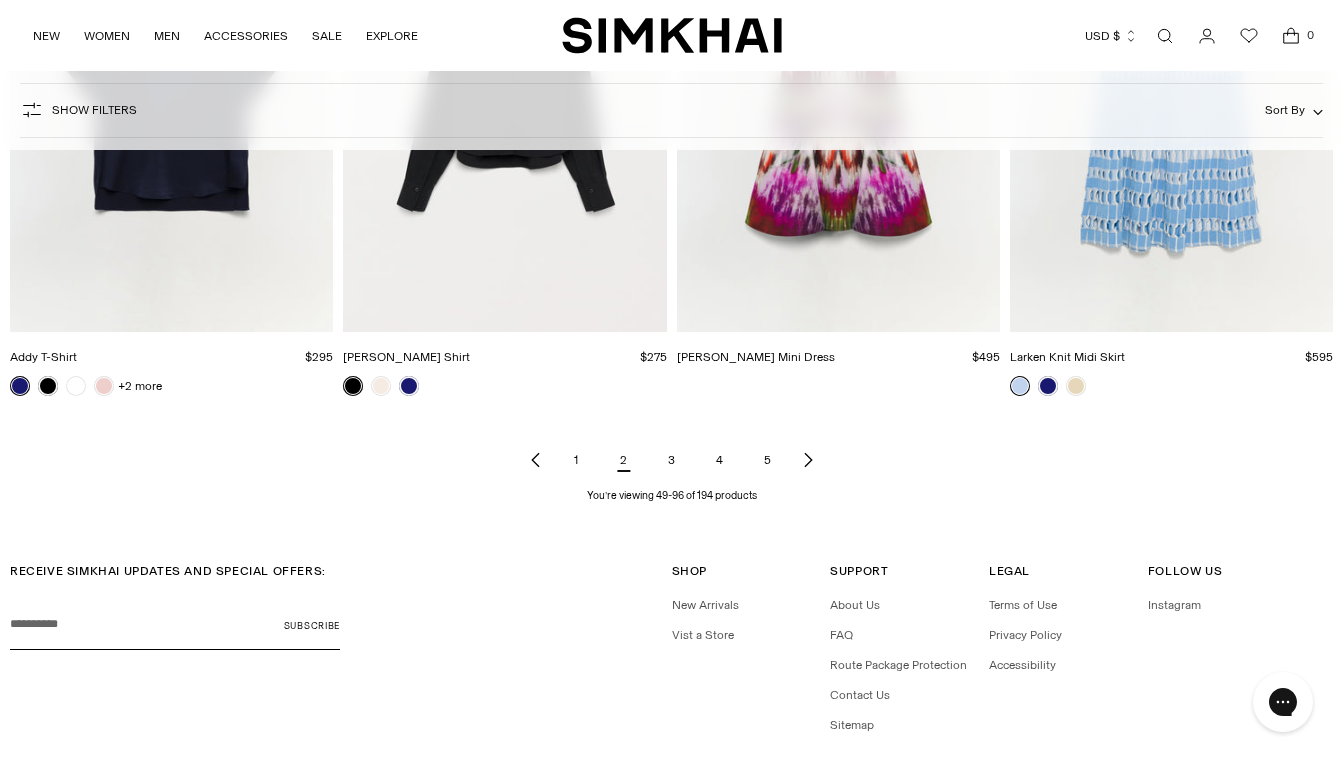 click 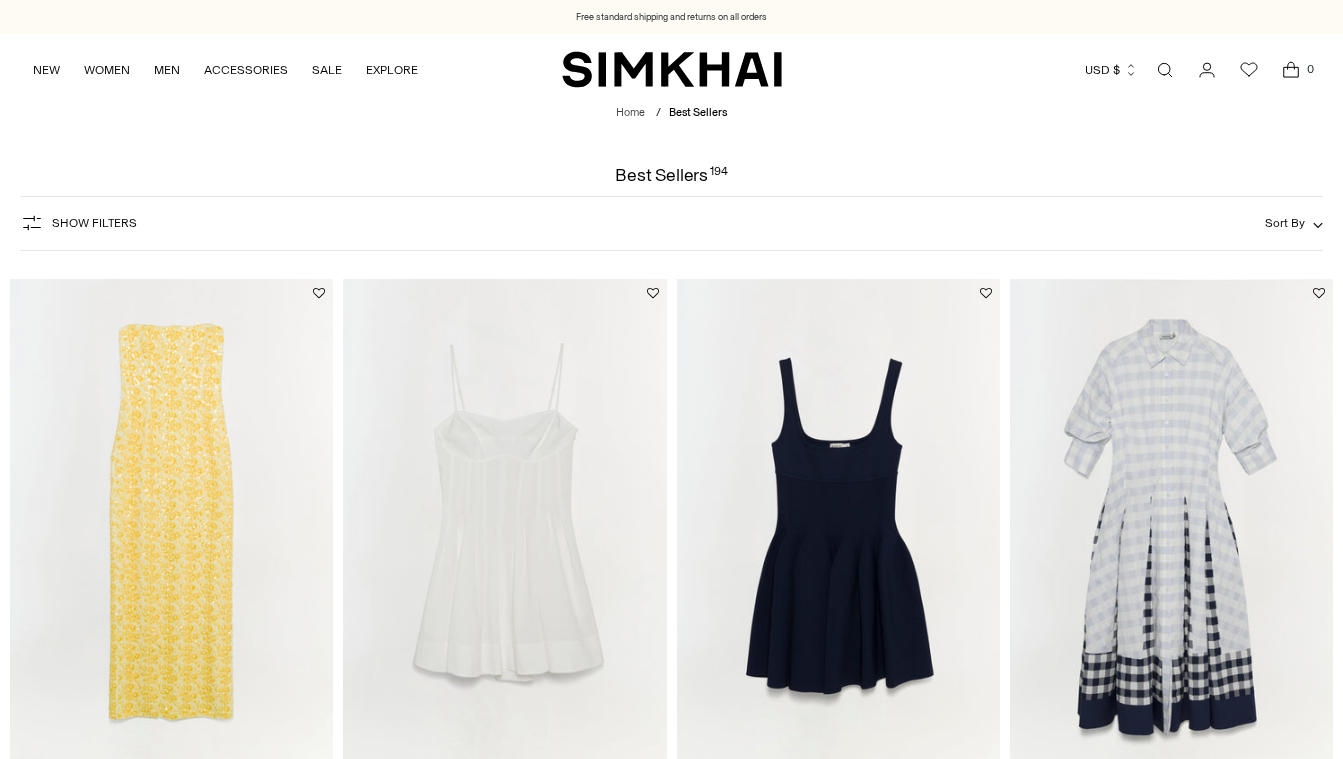 scroll, scrollTop: 100, scrollLeft: 0, axis: vertical 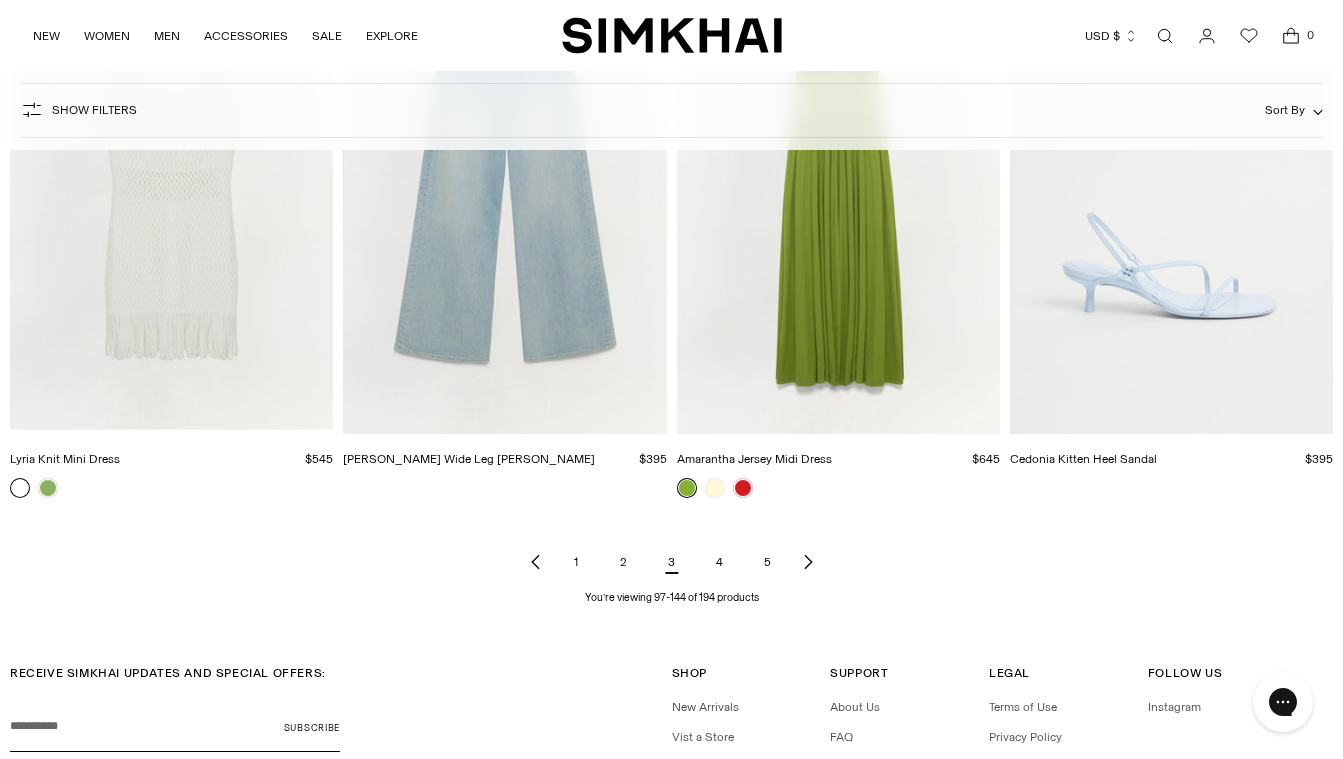 click on "4" at bounding box center (720, 562) 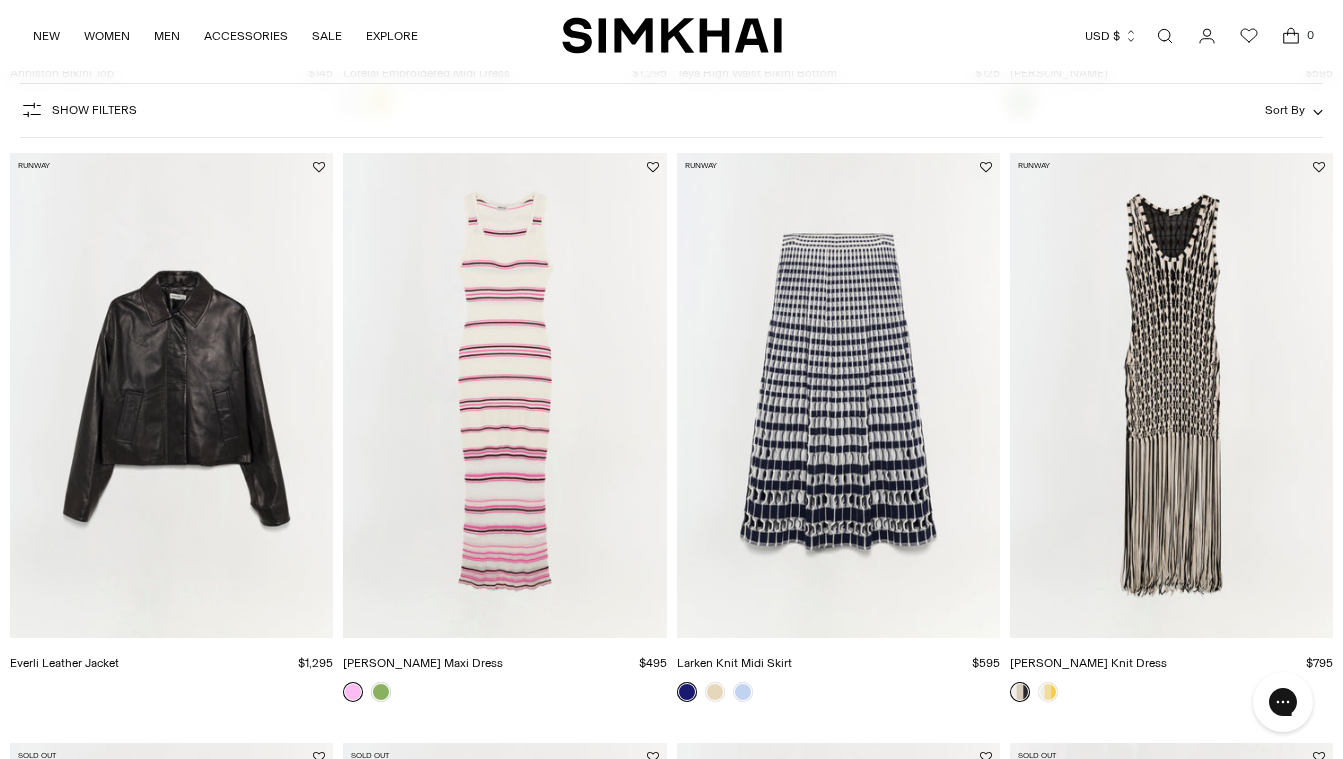 scroll, scrollTop: 0, scrollLeft: 0, axis: both 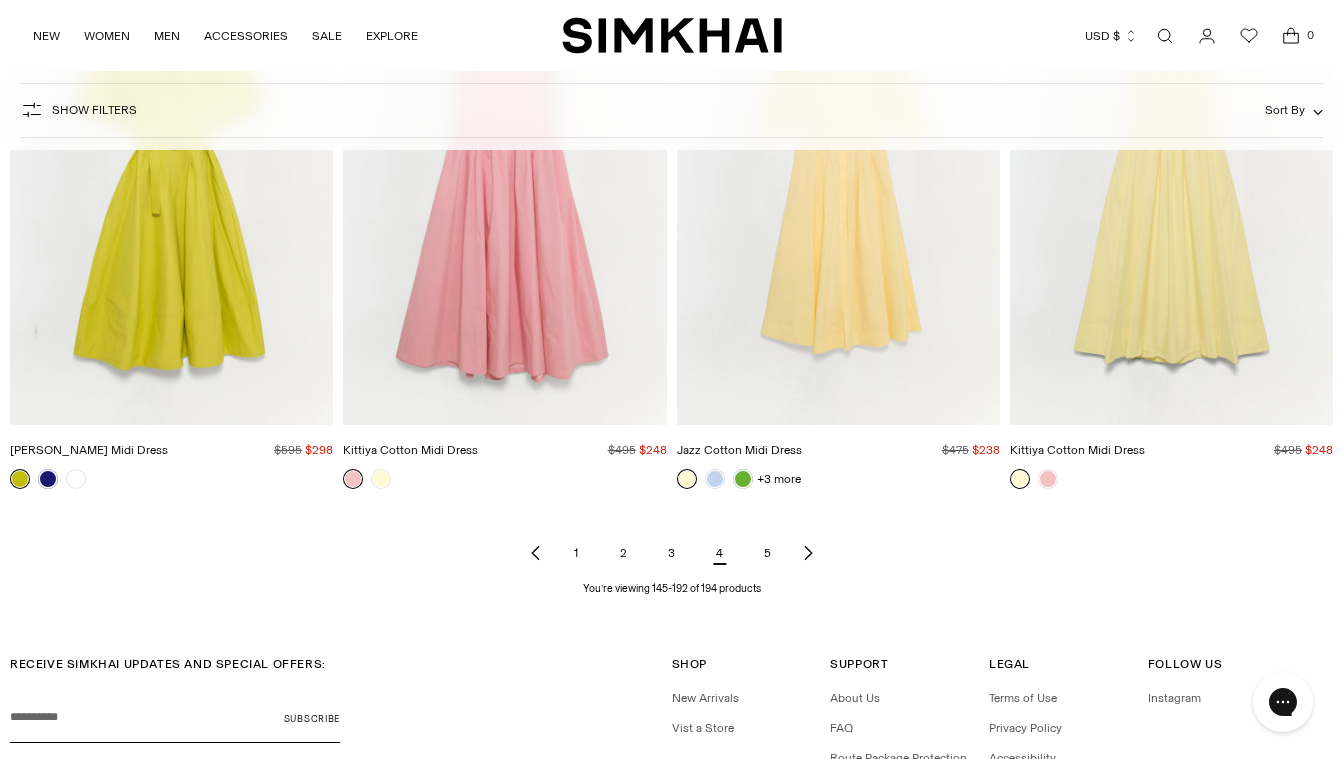 click on "5" at bounding box center (768, 553) 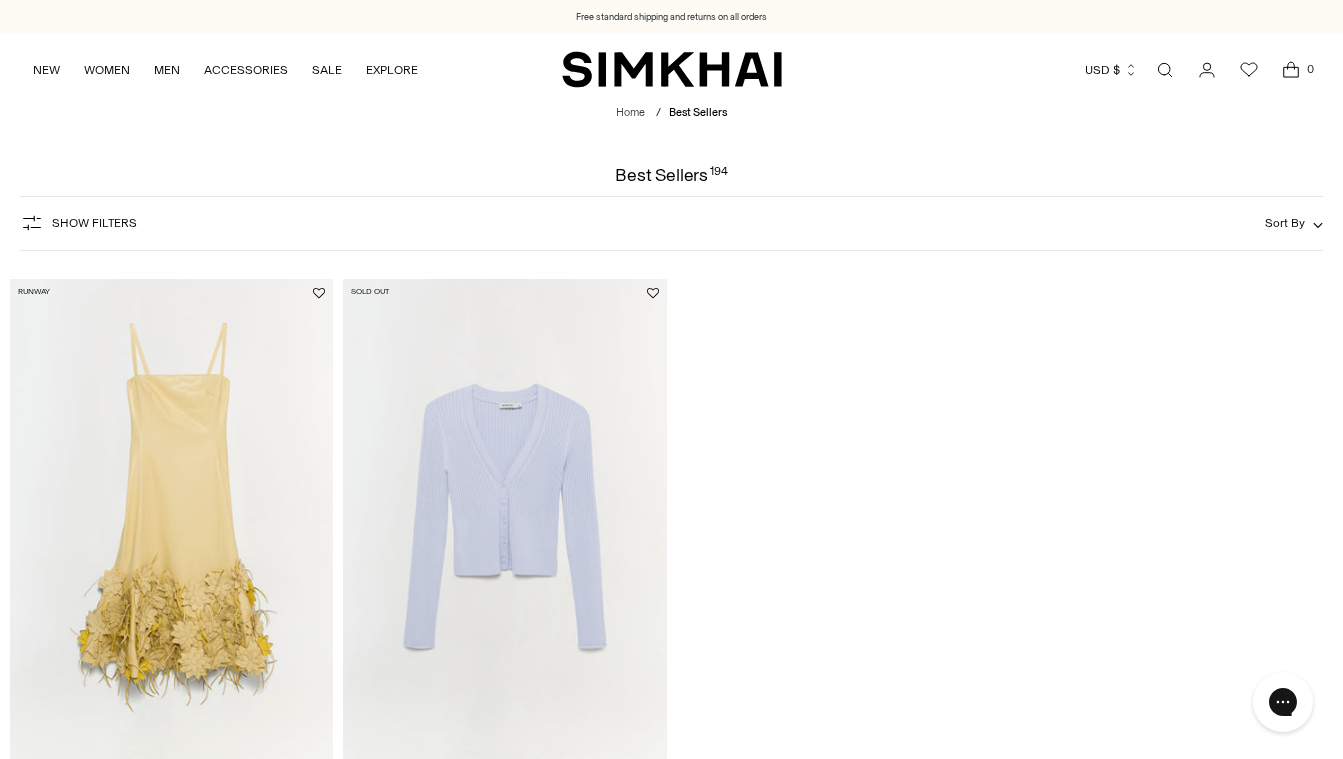 scroll, scrollTop: 0, scrollLeft: 0, axis: both 